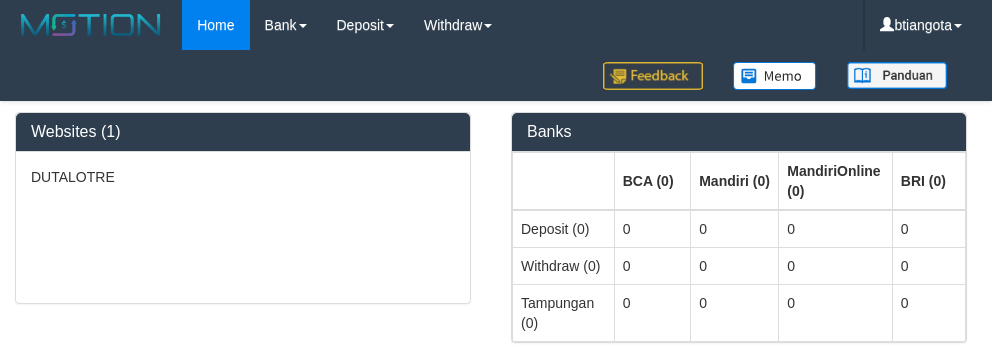 select on "**" 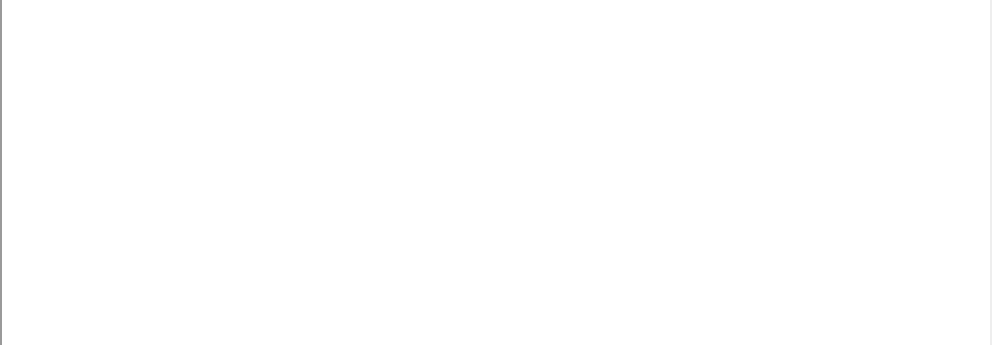 select 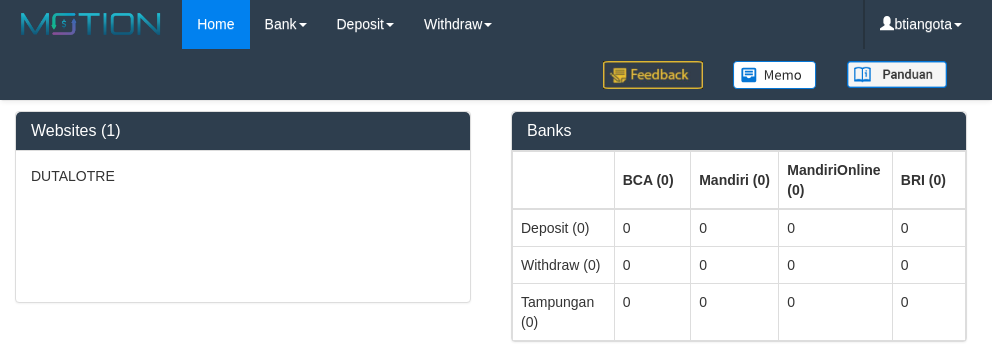 scroll, scrollTop: 0, scrollLeft: 0, axis: both 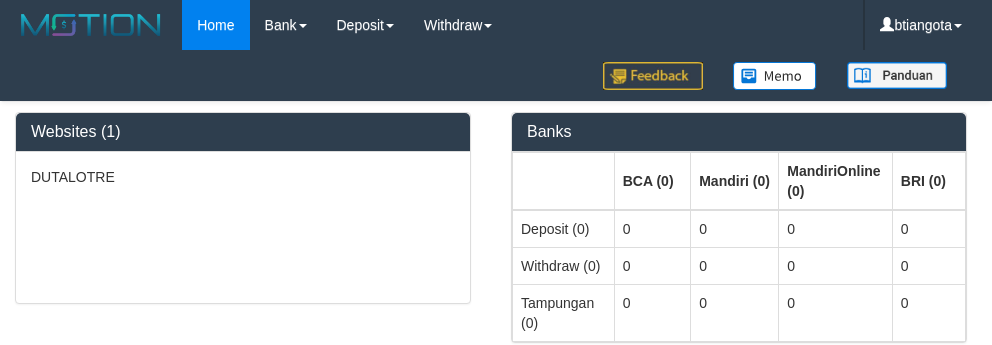 click on "Check All" at bounding box center [496, 1364] 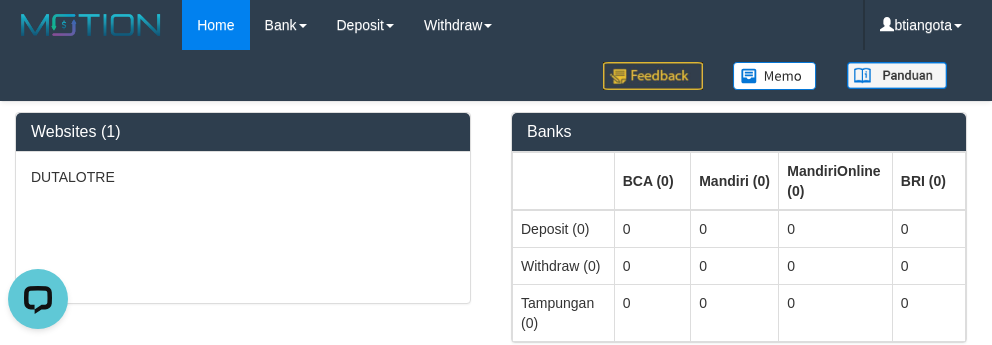 scroll, scrollTop: 0, scrollLeft: 0, axis: both 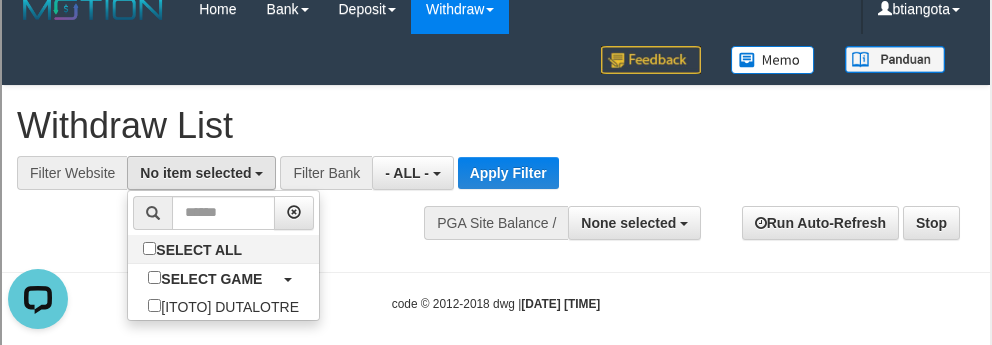 select on "****" 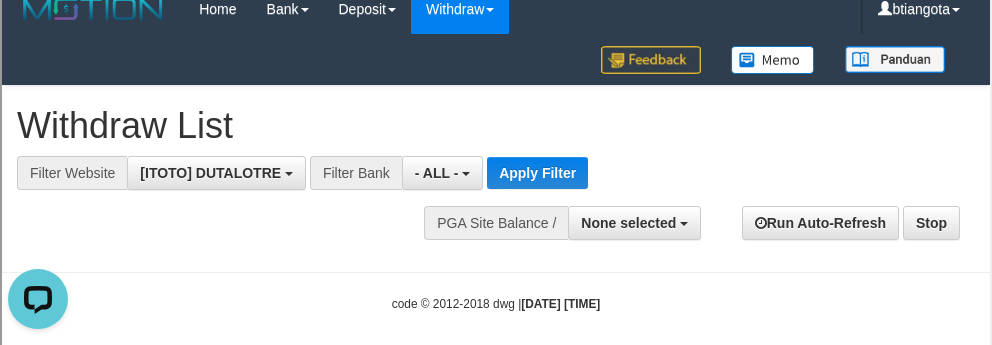 scroll, scrollTop: 18, scrollLeft: 0, axis: vertical 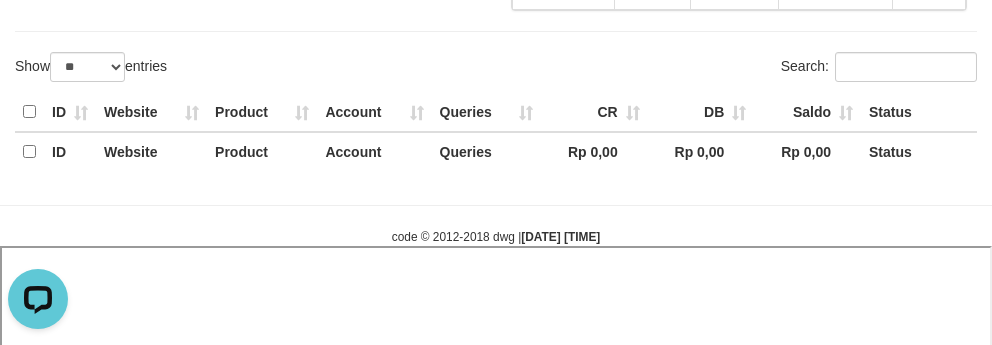 select 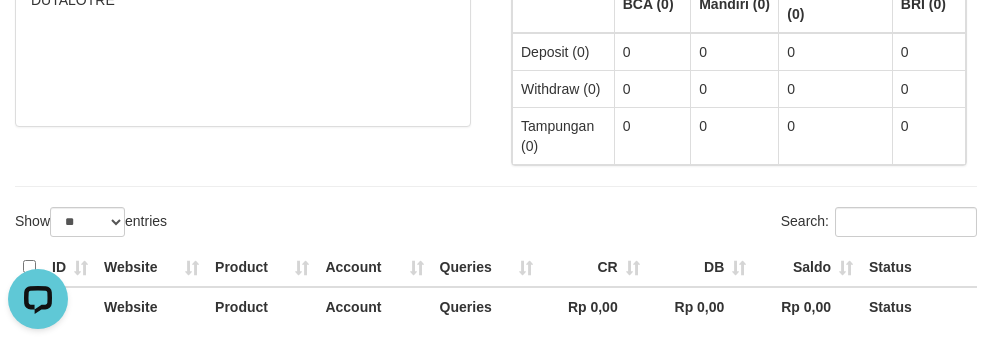 scroll, scrollTop: 0, scrollLeft: 0, axis: both 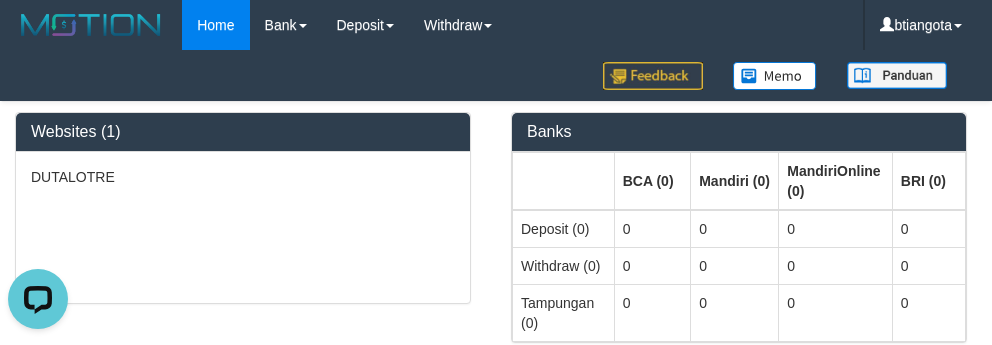 click on "Check All" at bounding box center (496, 1364) 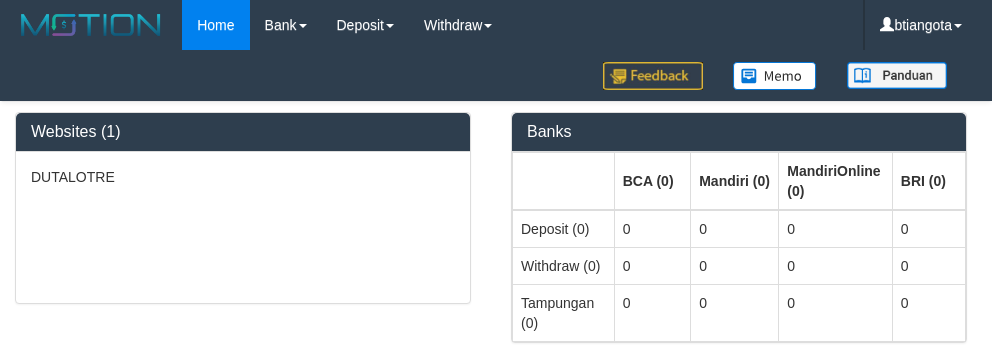 select on "**" 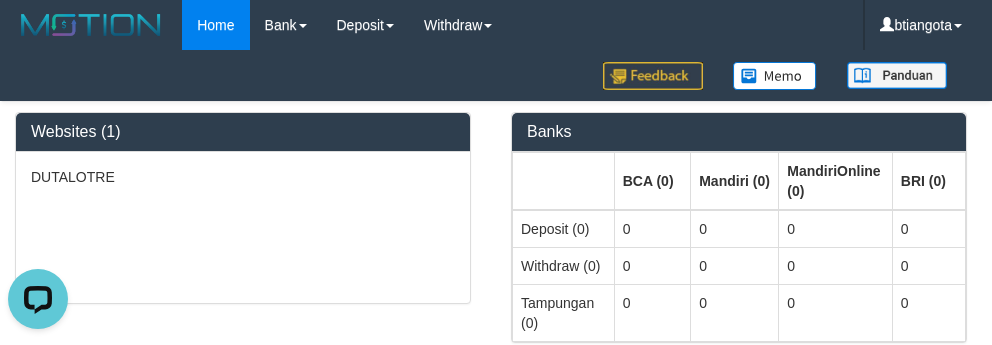 scroll, scrollTop: 0, scrollLeft: 0, axis: both 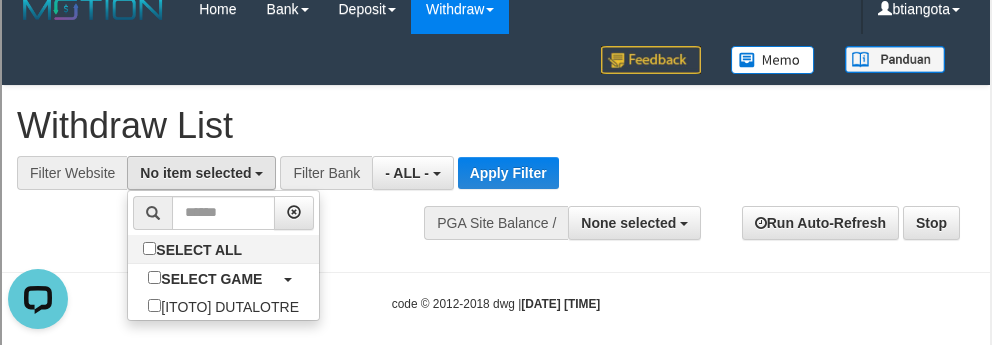 select on "****" 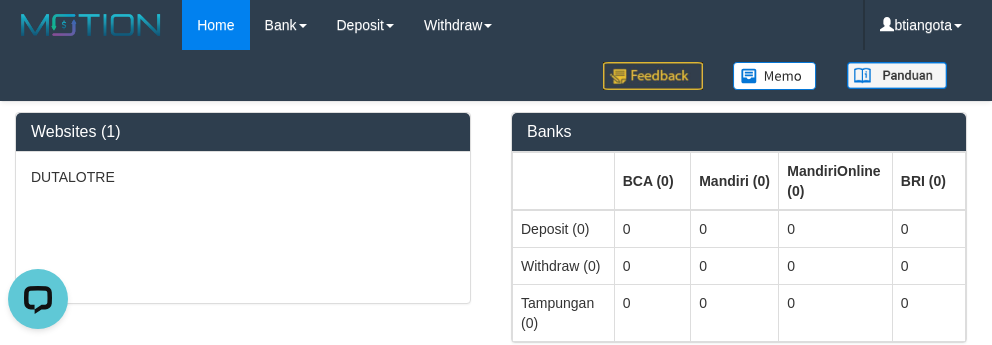 scroll, scrollTop: 18, scrollLeft: 0, axis: vertical 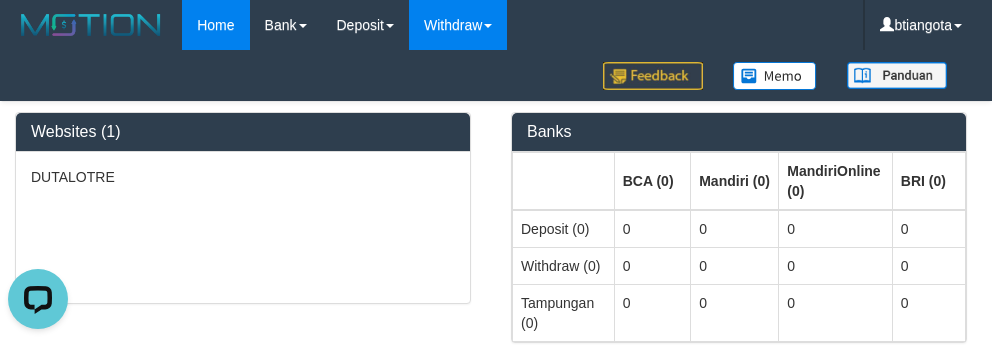 select 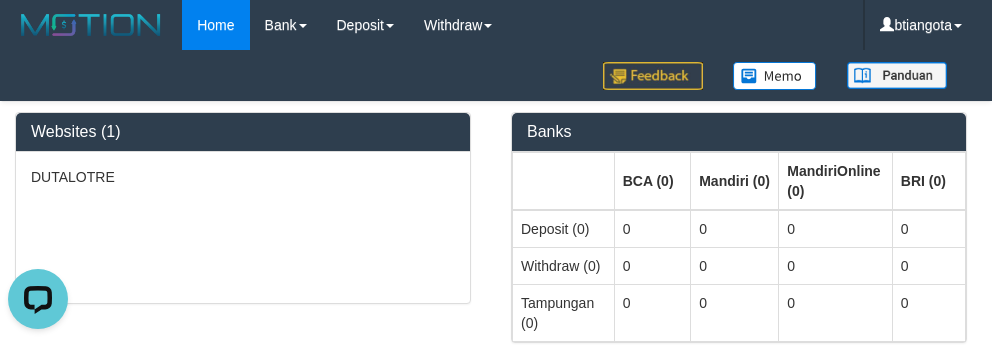 select 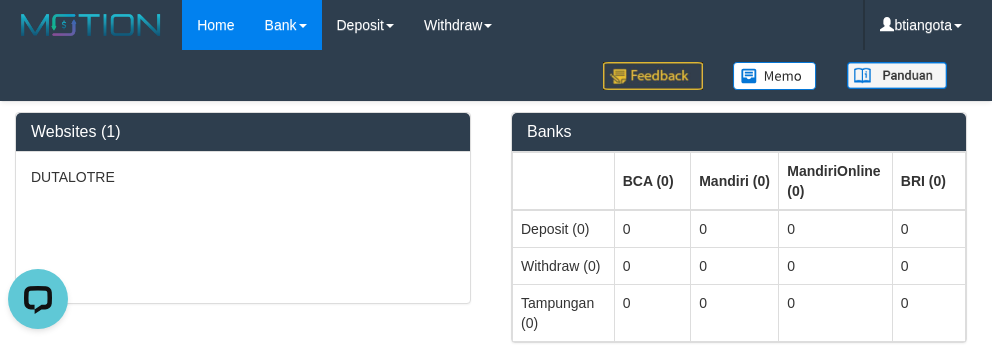 select 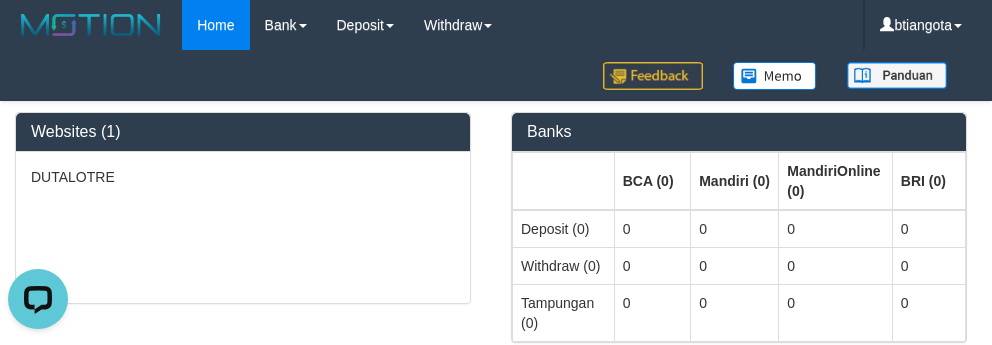 select 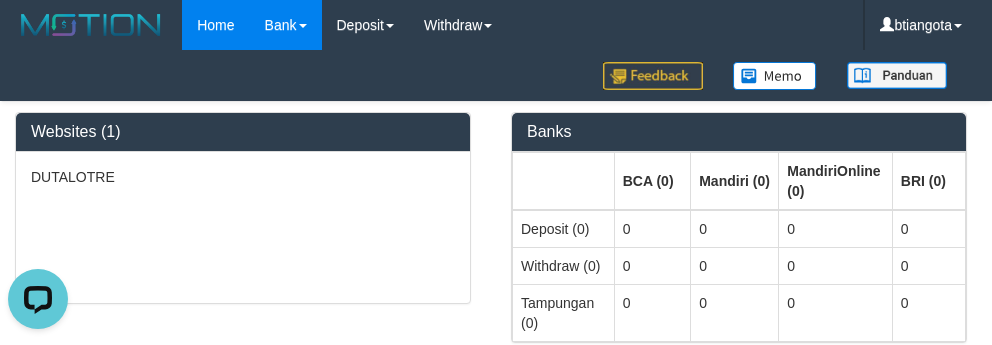select 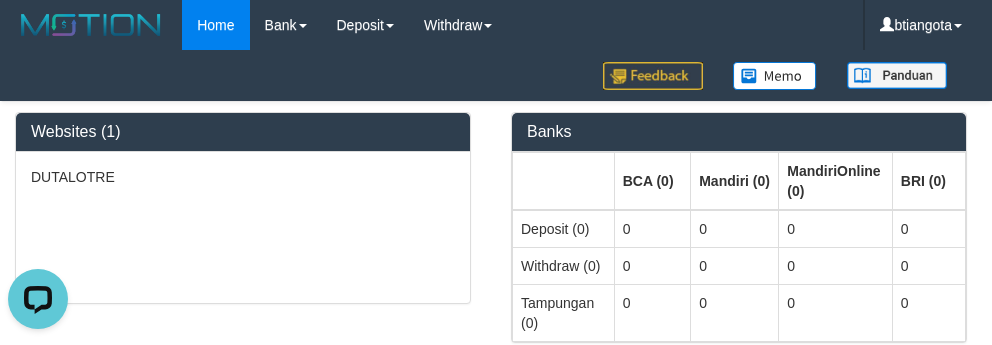 select 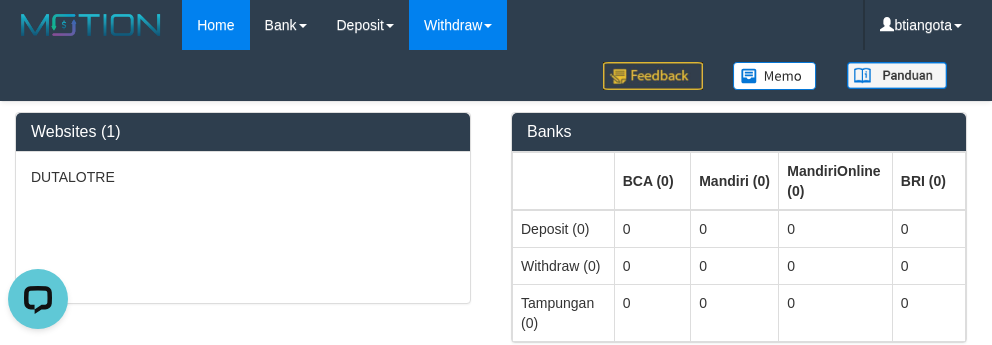 select 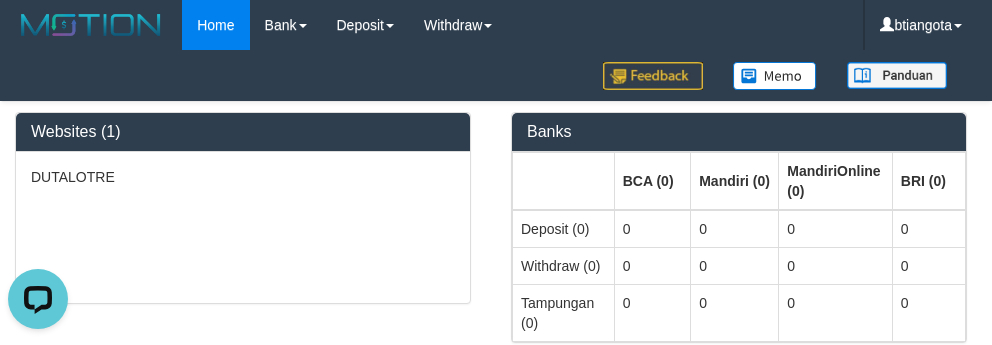 click on "DUTALOTRE" at bounding box center (243, 227) 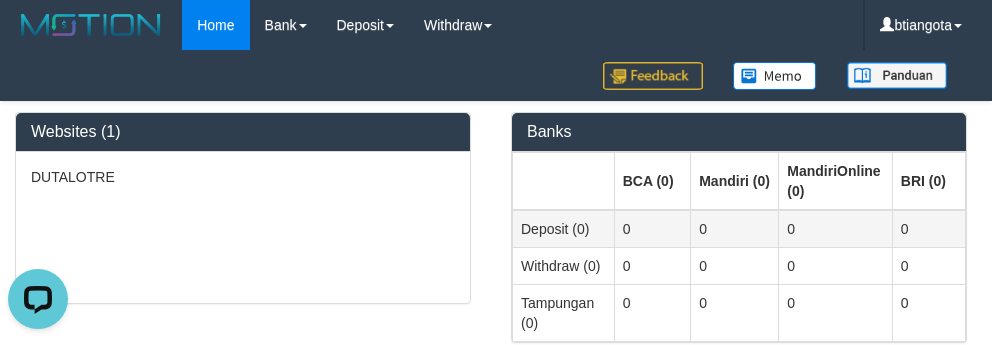 click on "0" at bounding box center (836, 229) 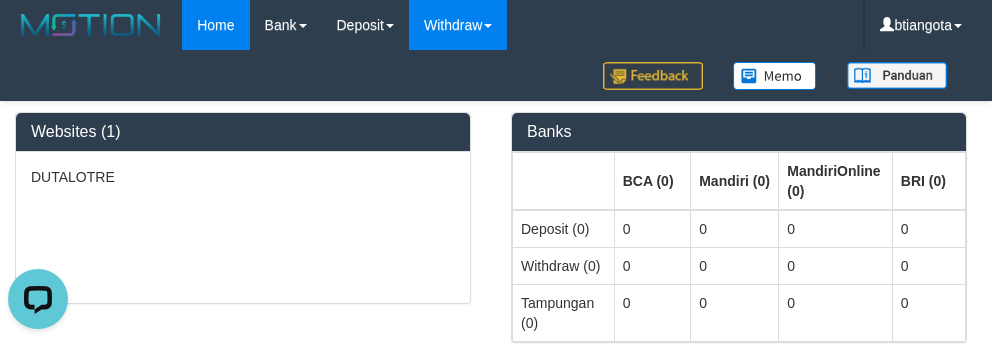 select 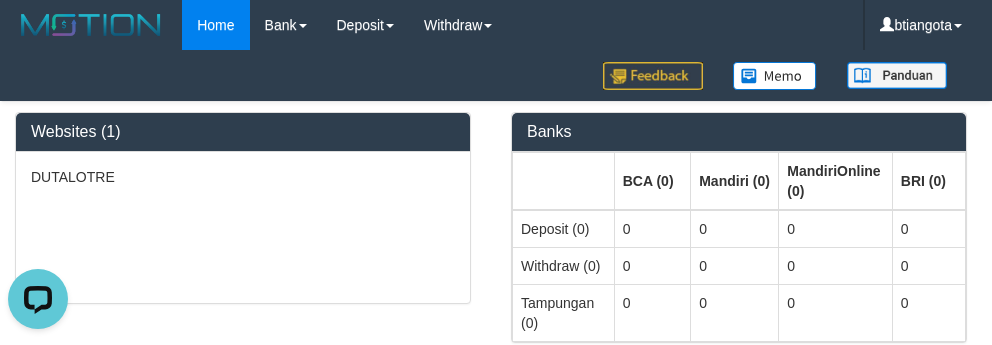 select 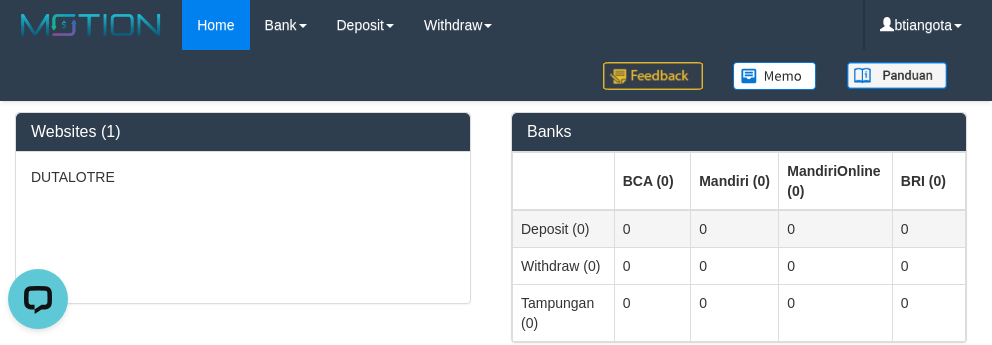 click on "0" at bounding box center (928, 229) 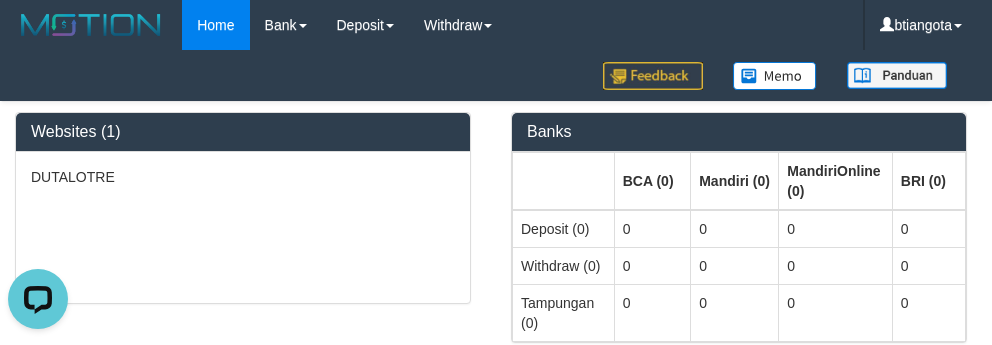 select 